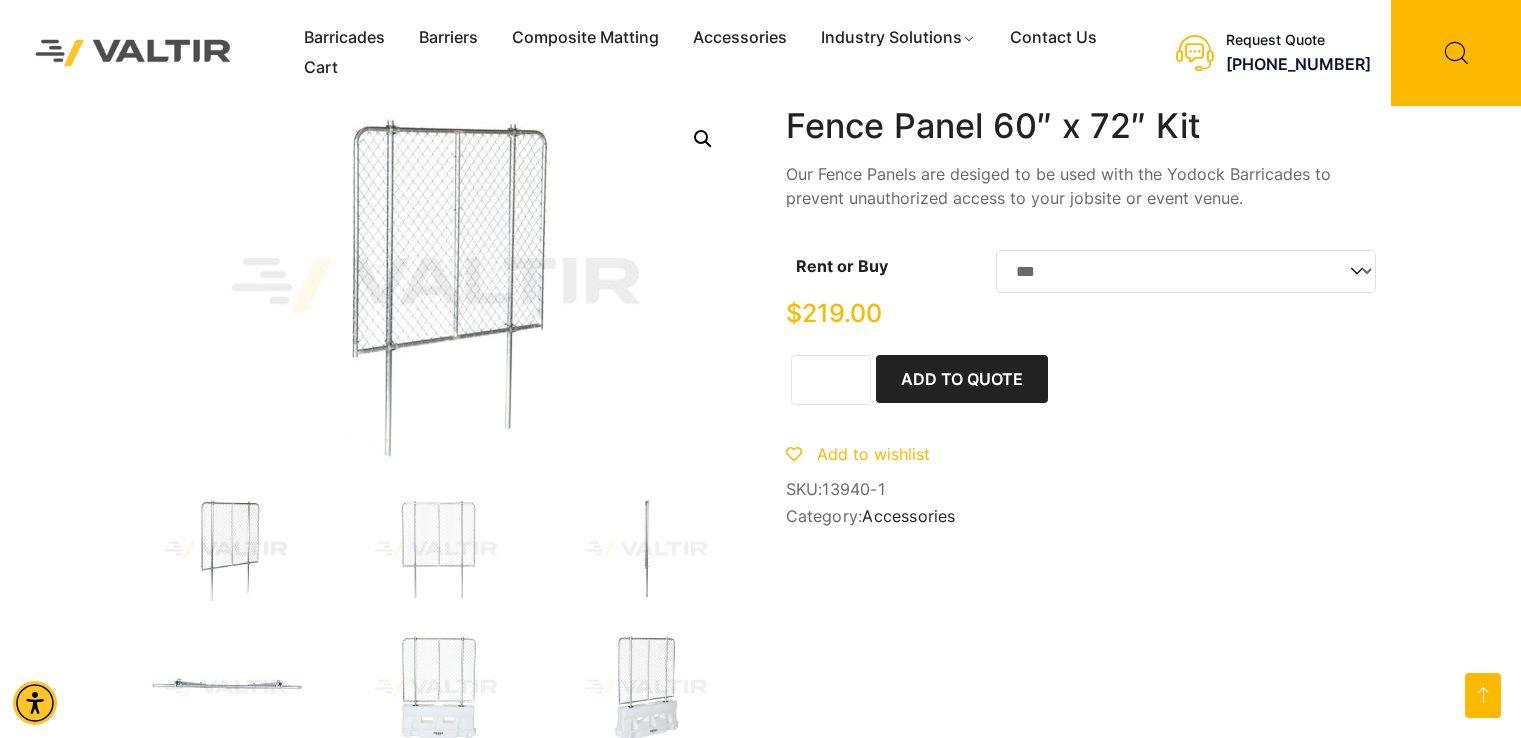 select on "***" 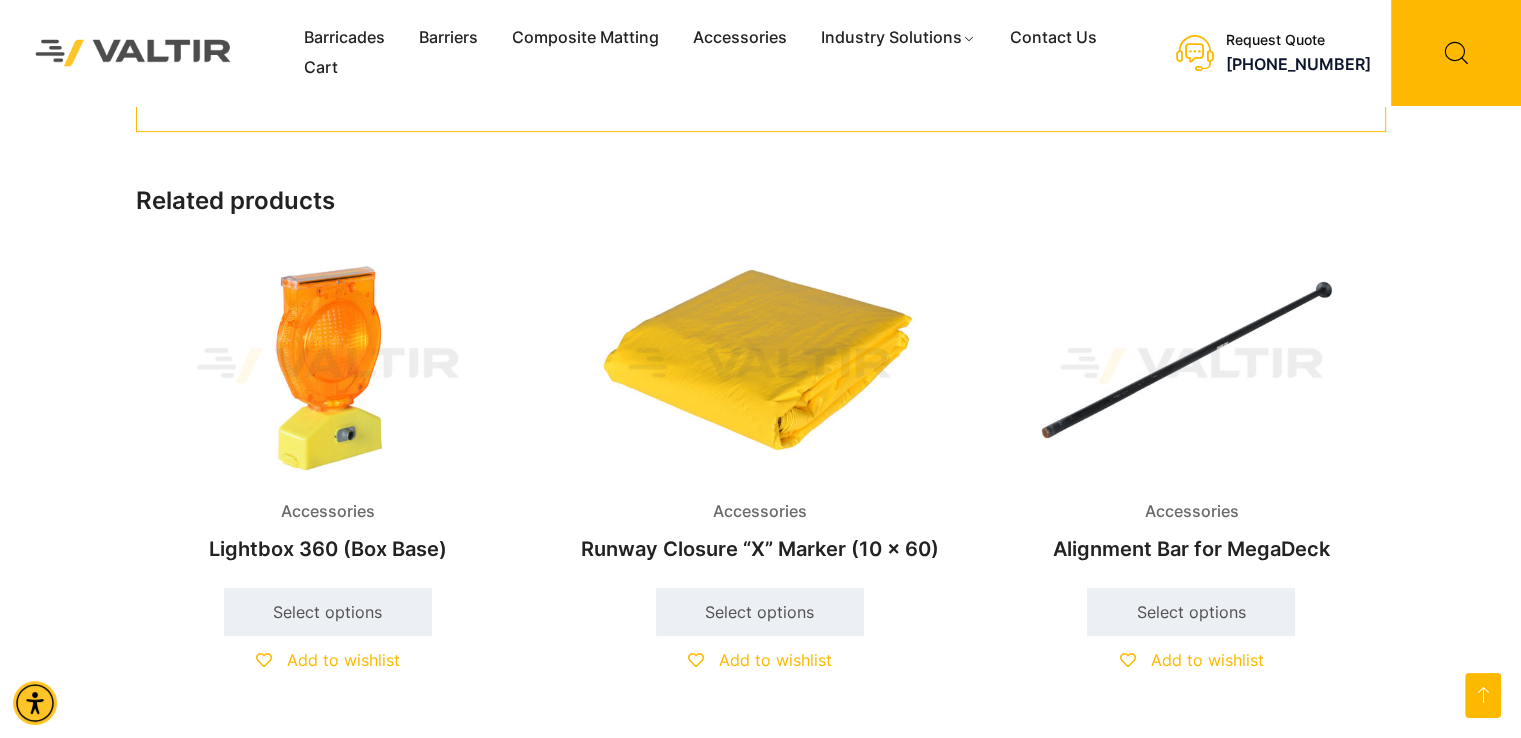 scroll, scrollTop: 0, scrollLeft: 0, axis: both 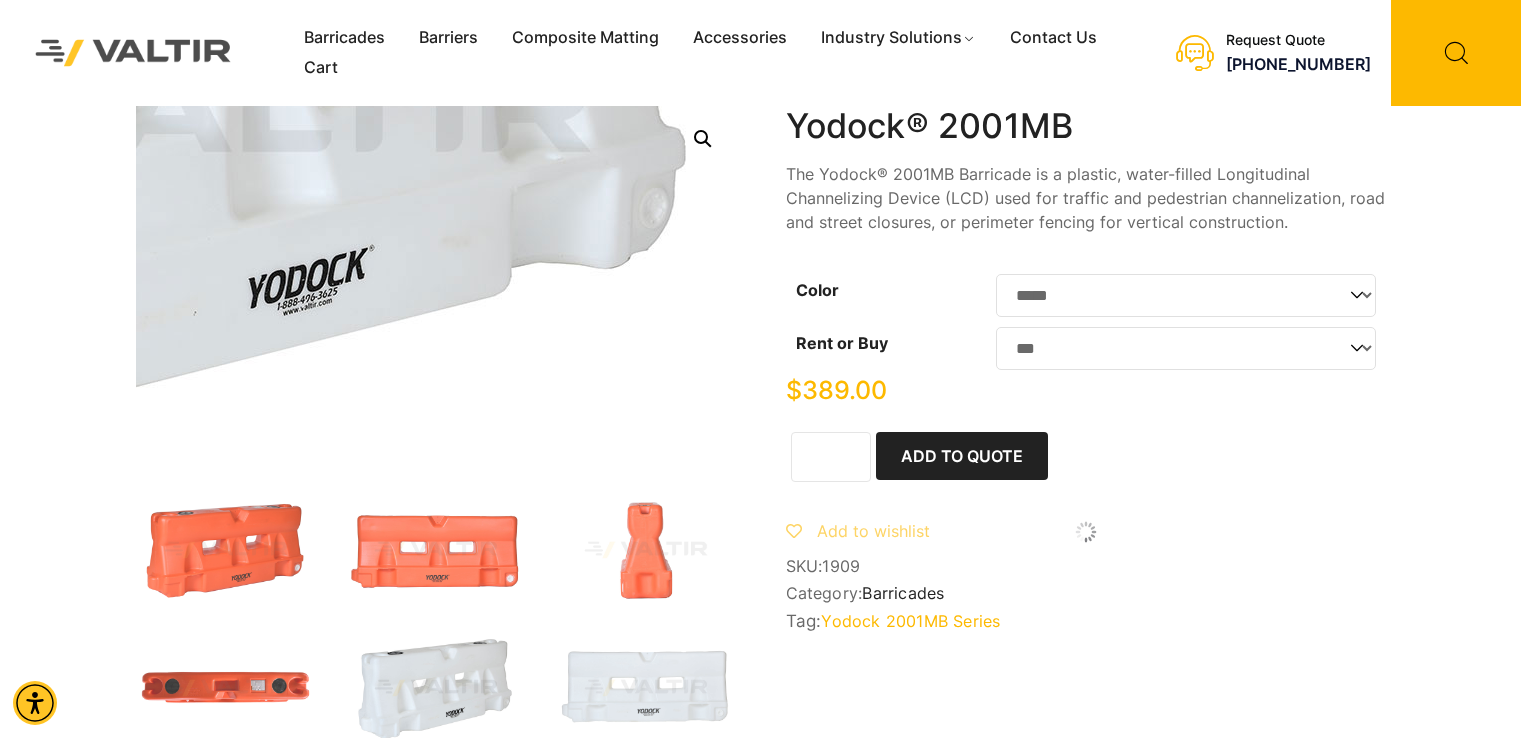 select on "*****" 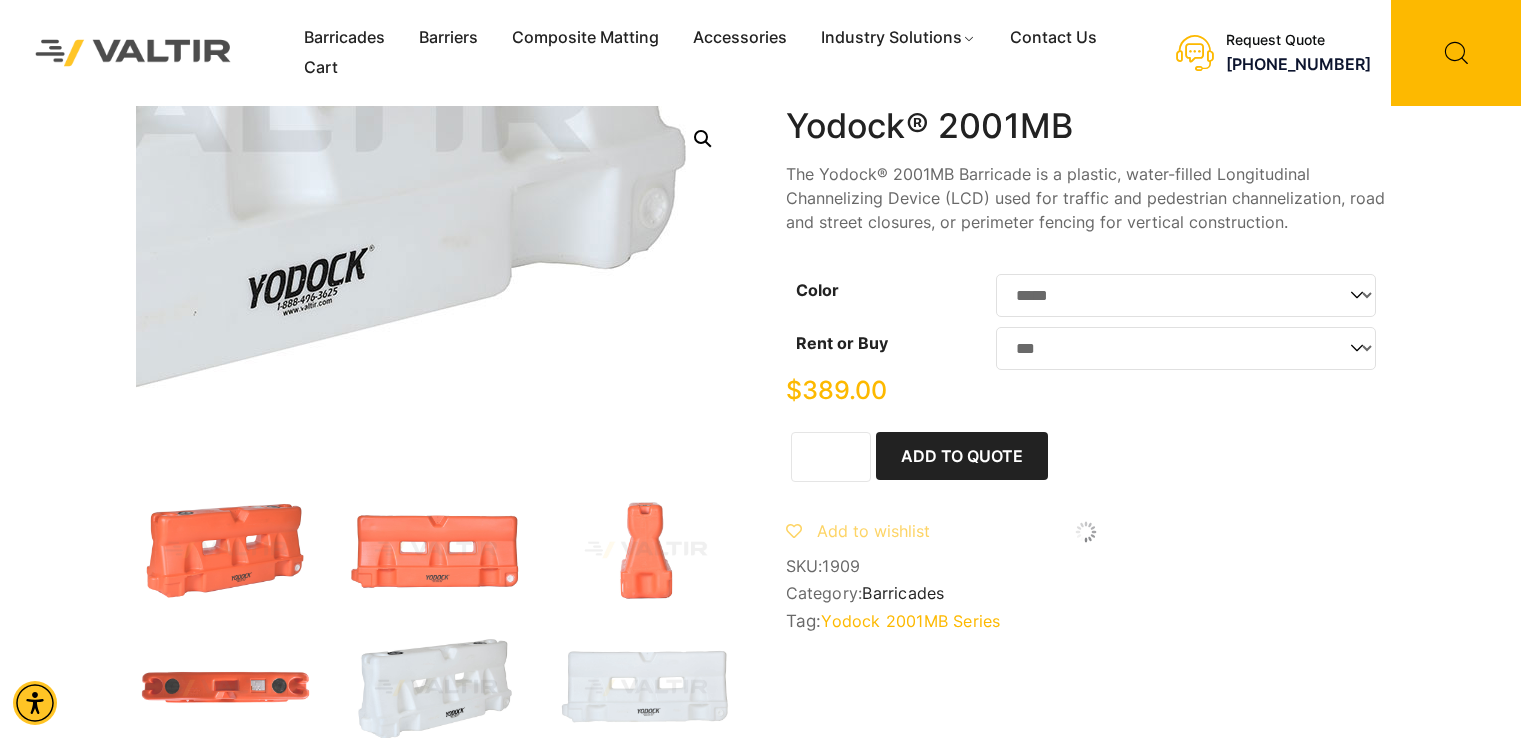 select on "***" 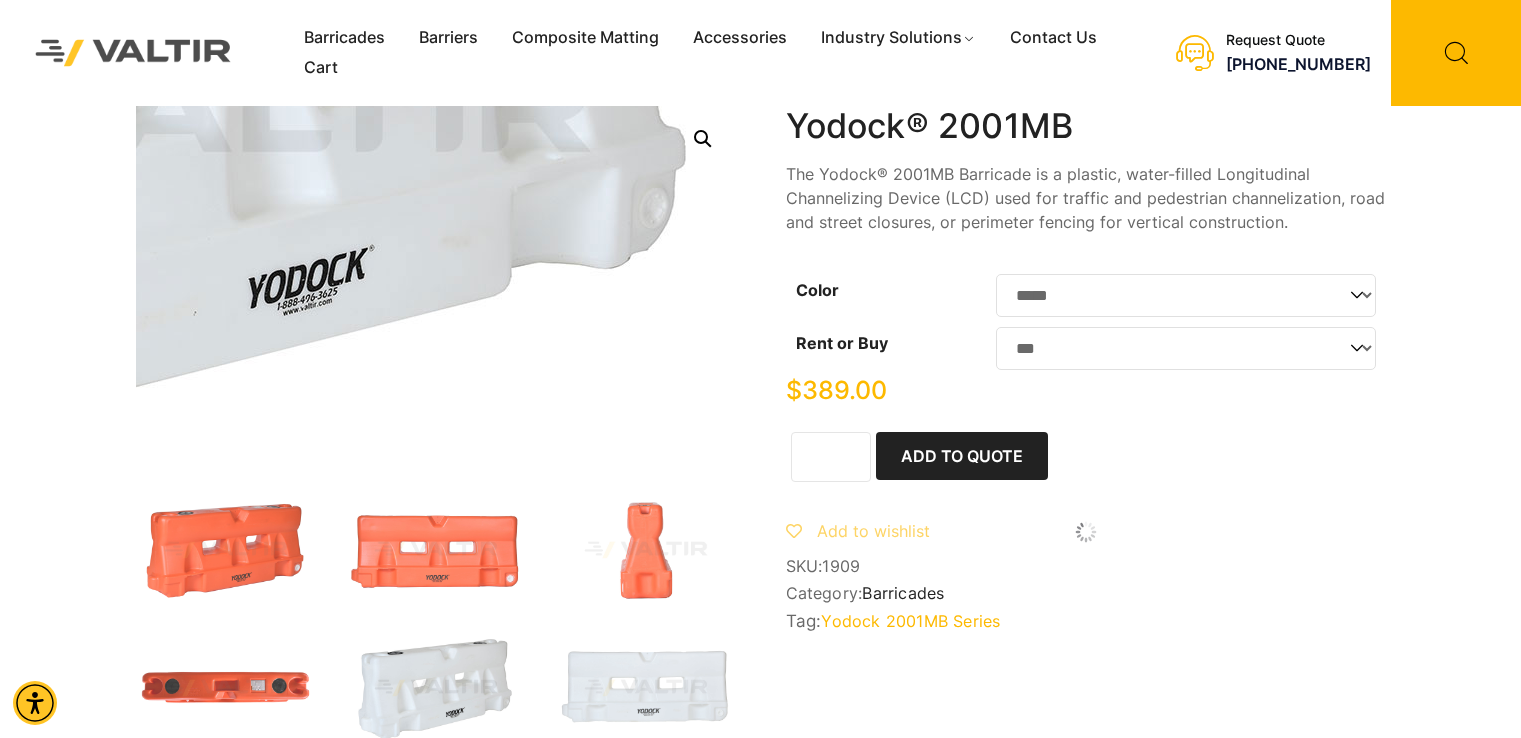 scroll, scrollTop: 0, scrollLeft: 0, axis: both 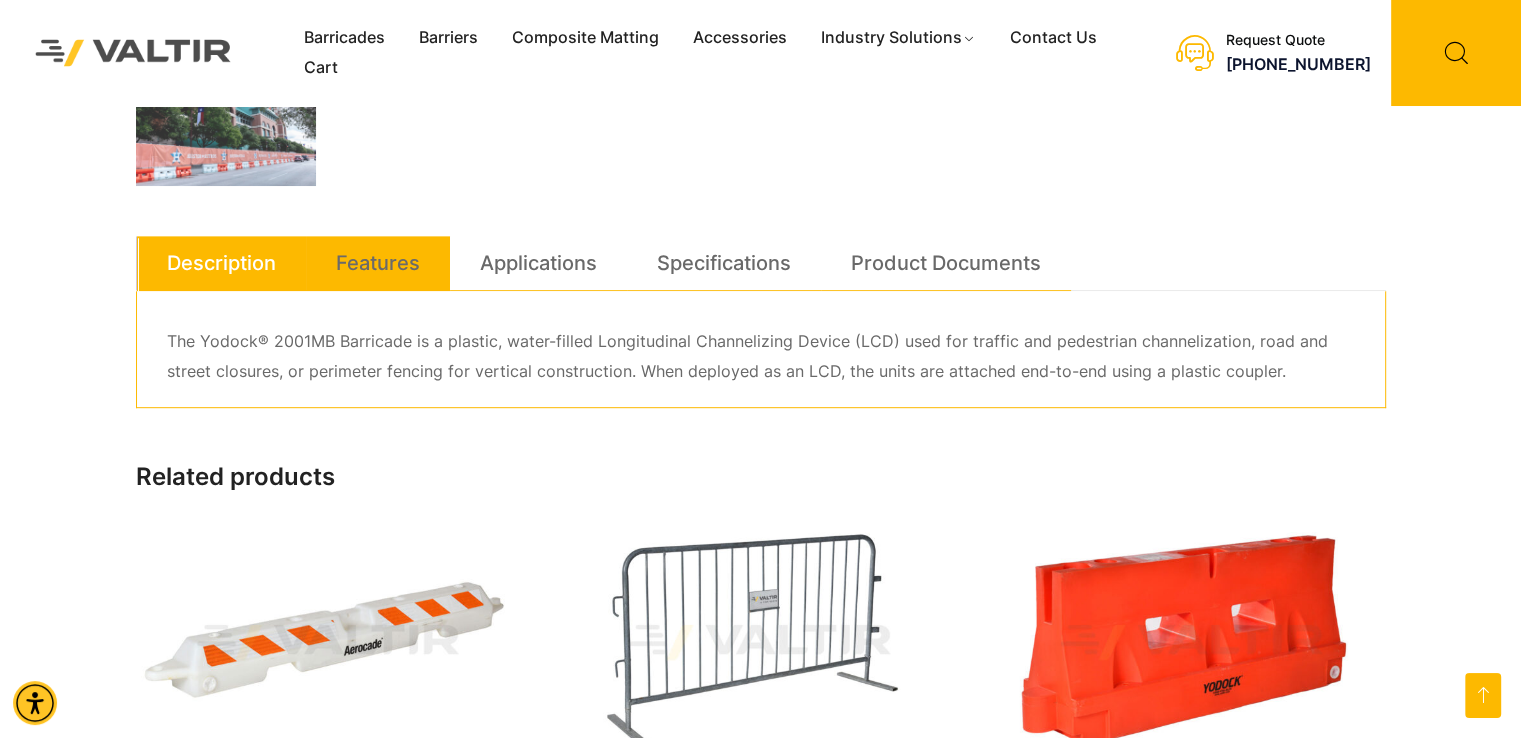 click on "Features" at bounding box center [378, 263] 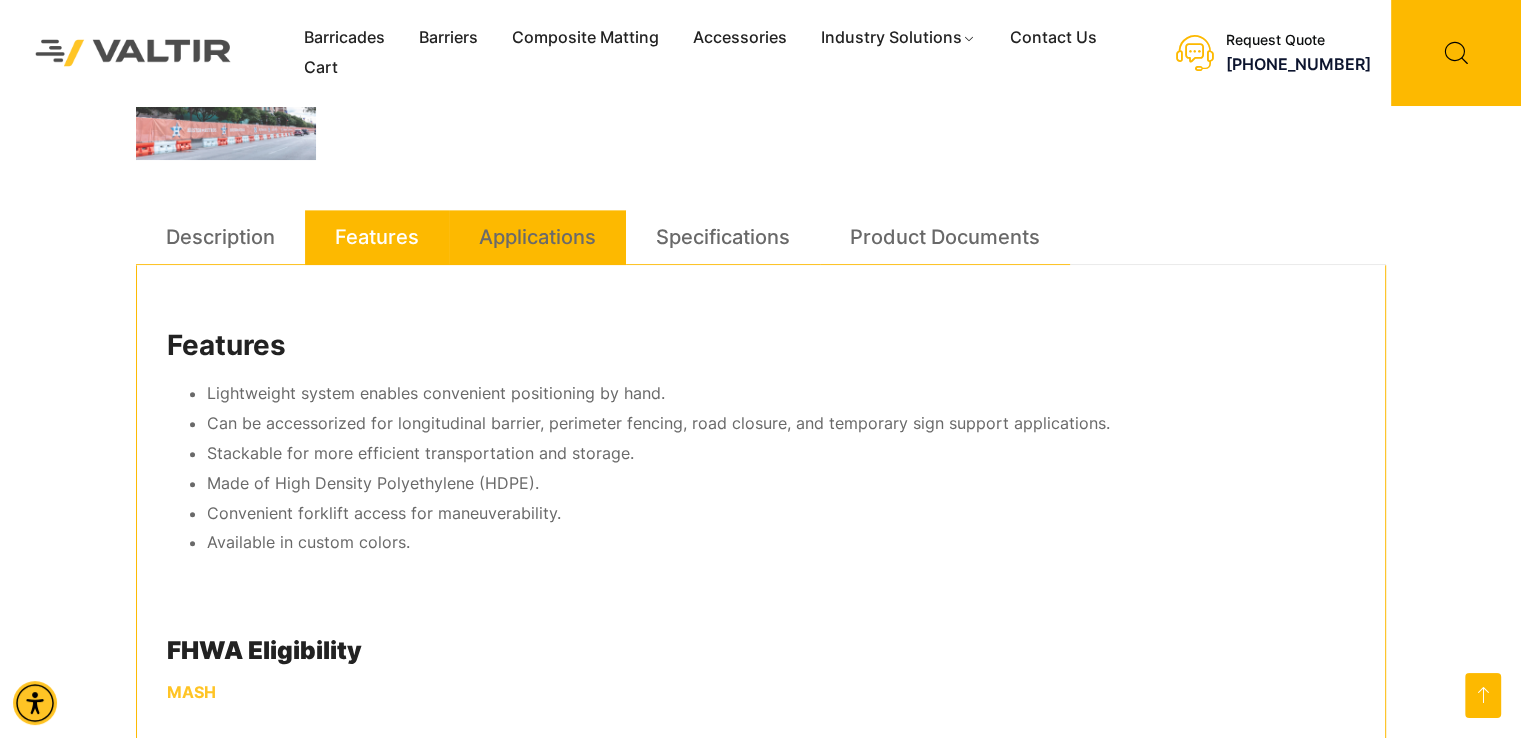 scroll, scrollTop: 999, scrollLeft: 0, axis: vertical 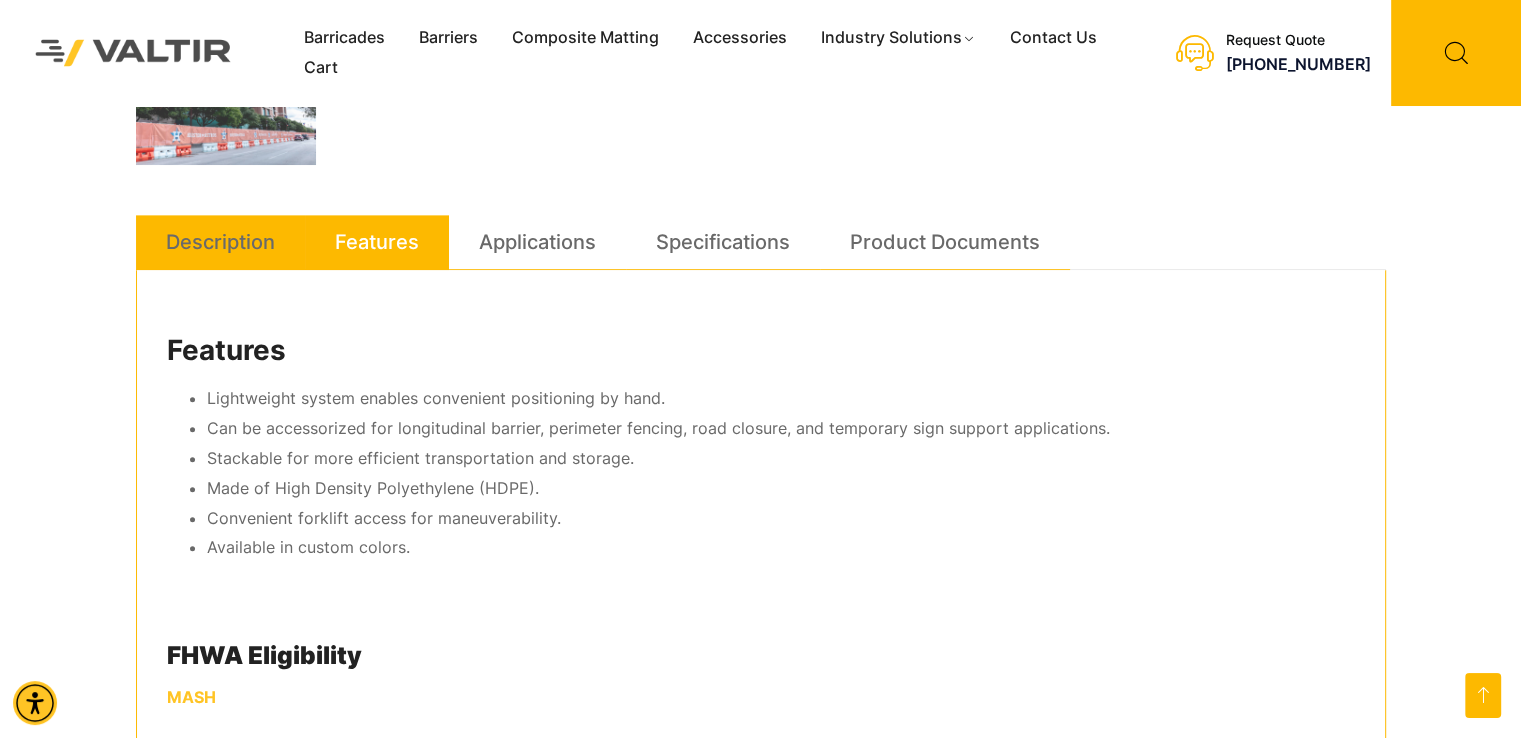 click on "Description" at bounding box center [220, 242] 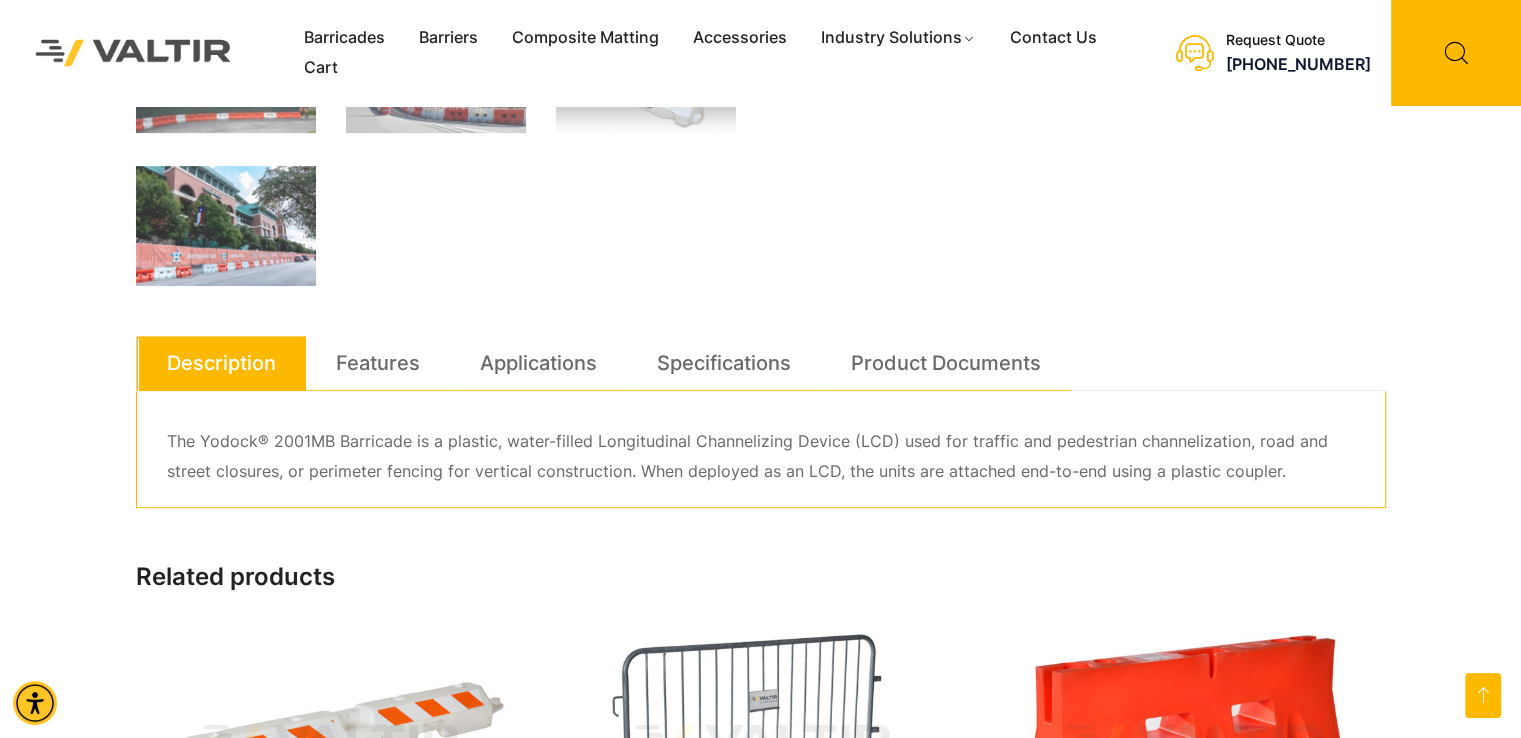 scroll, scrollTop: 876, scrollLeft: 0, axis: vertical 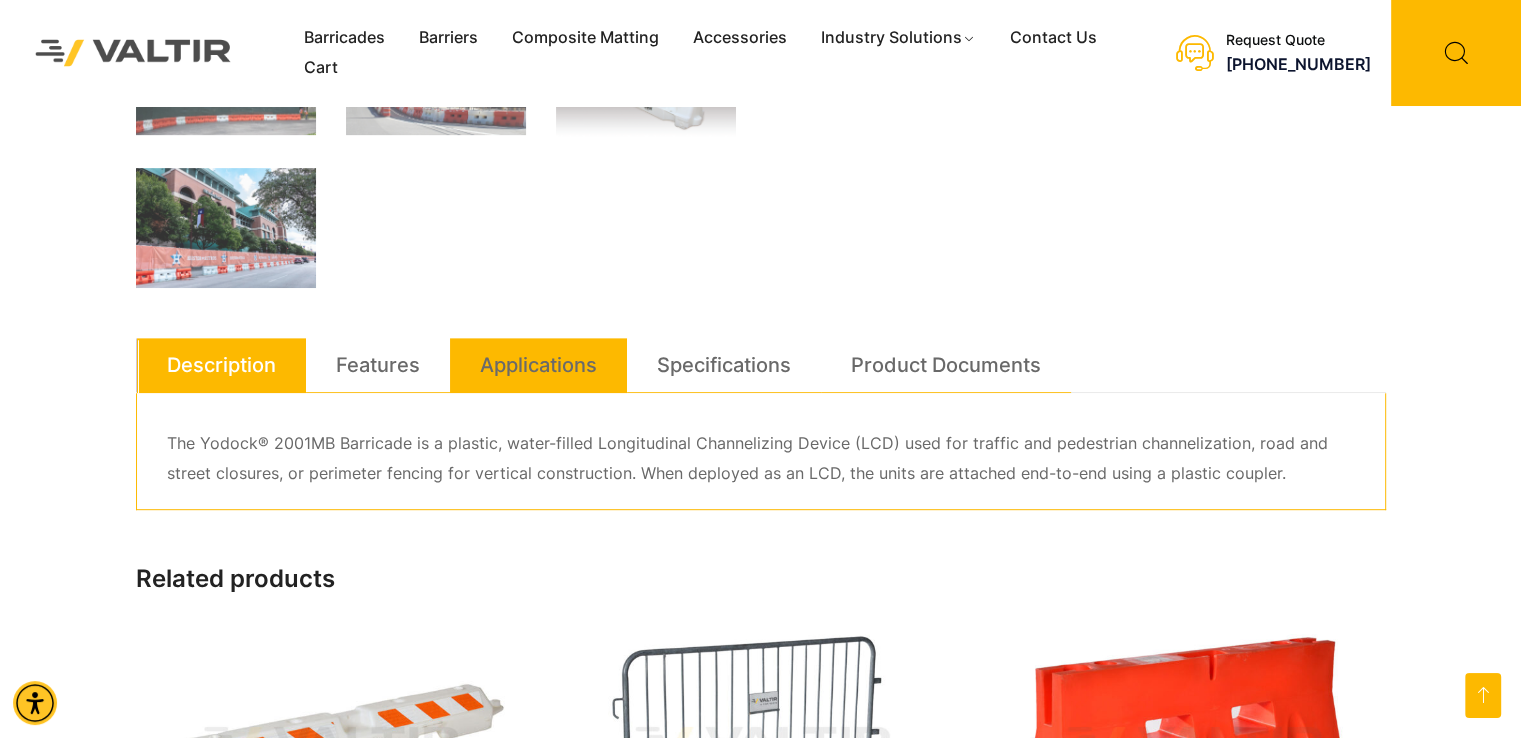 click on "Applications" at bounding box center (538, 365) 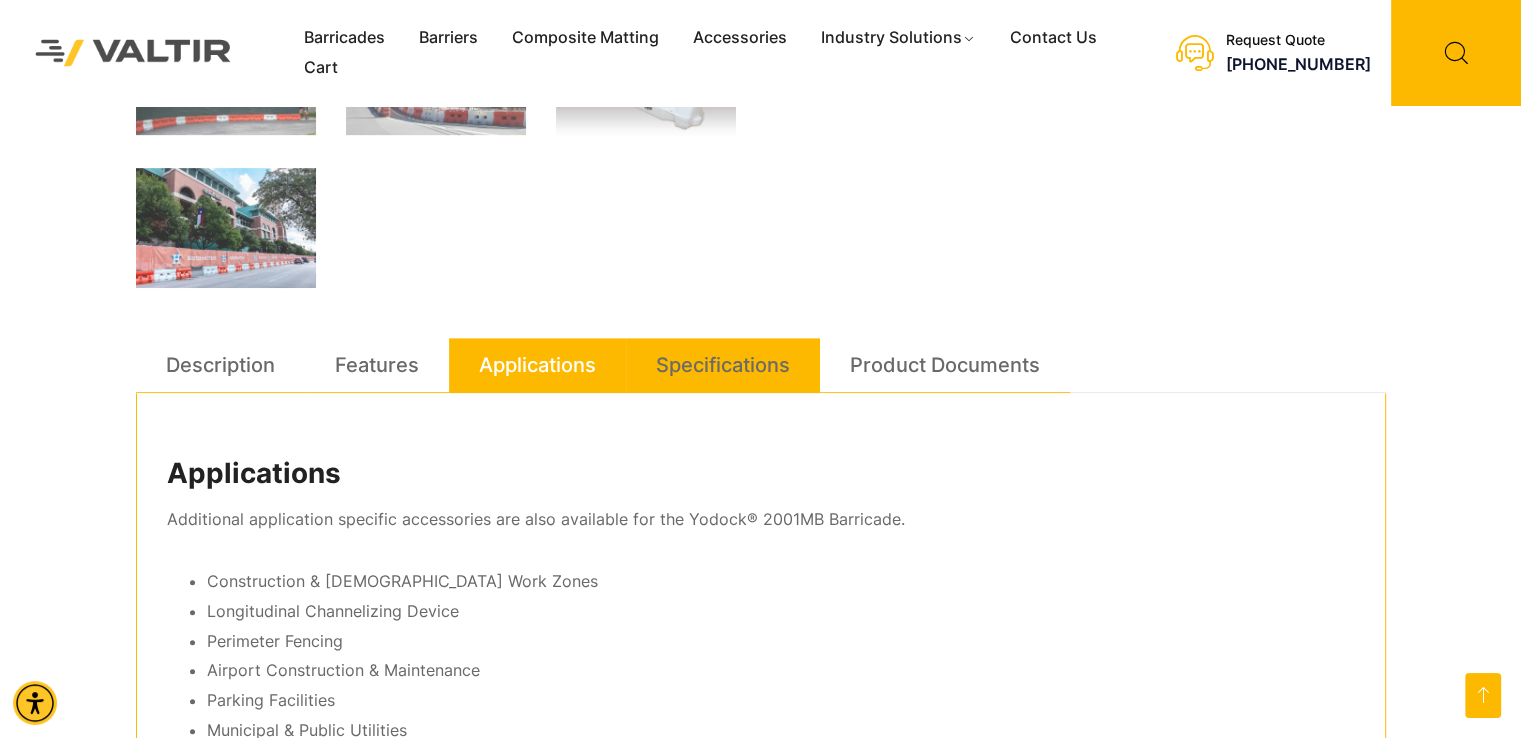 click on "Specifications" at bounding box center (723, 365) 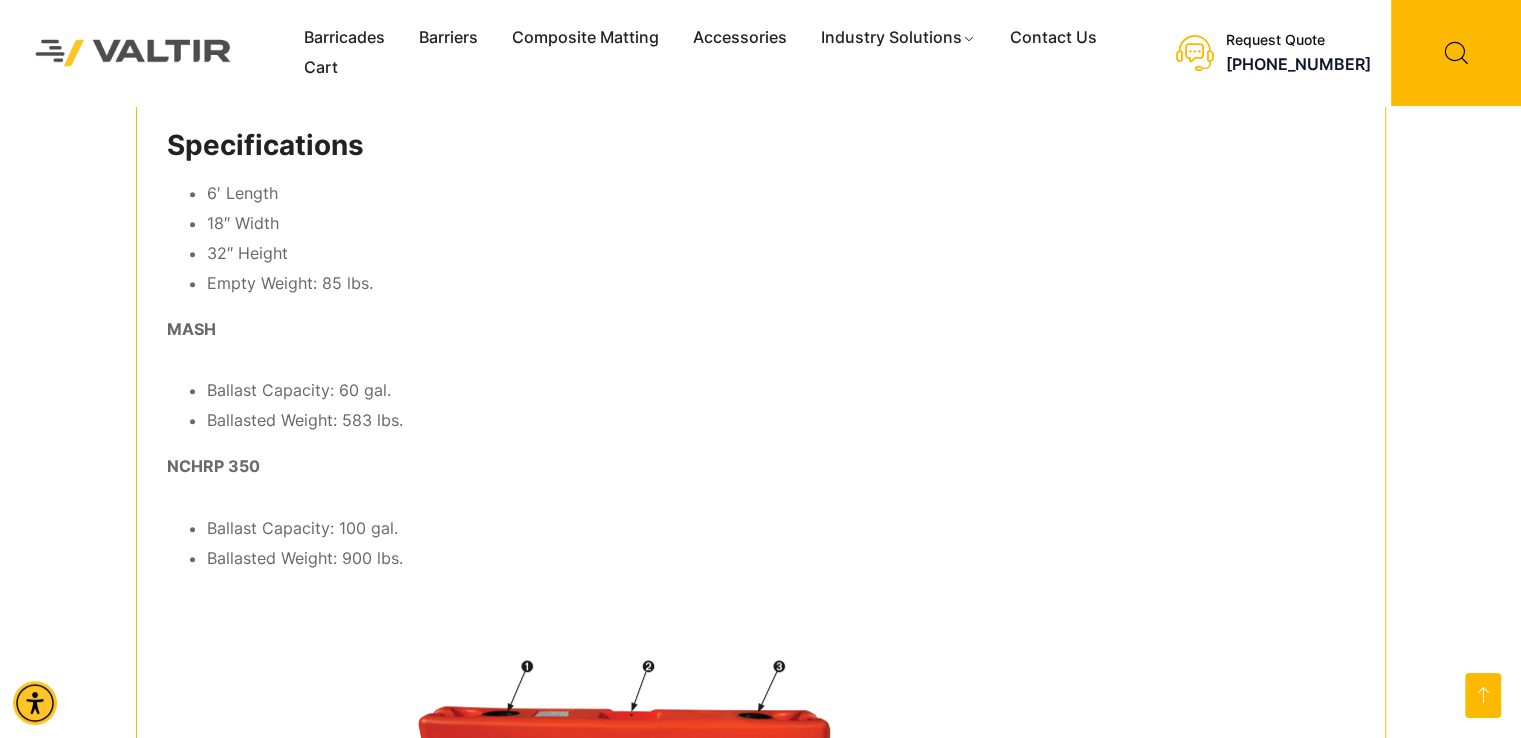scroll, scrollTop: 1204, scrollLeft: 0, axis: vertical 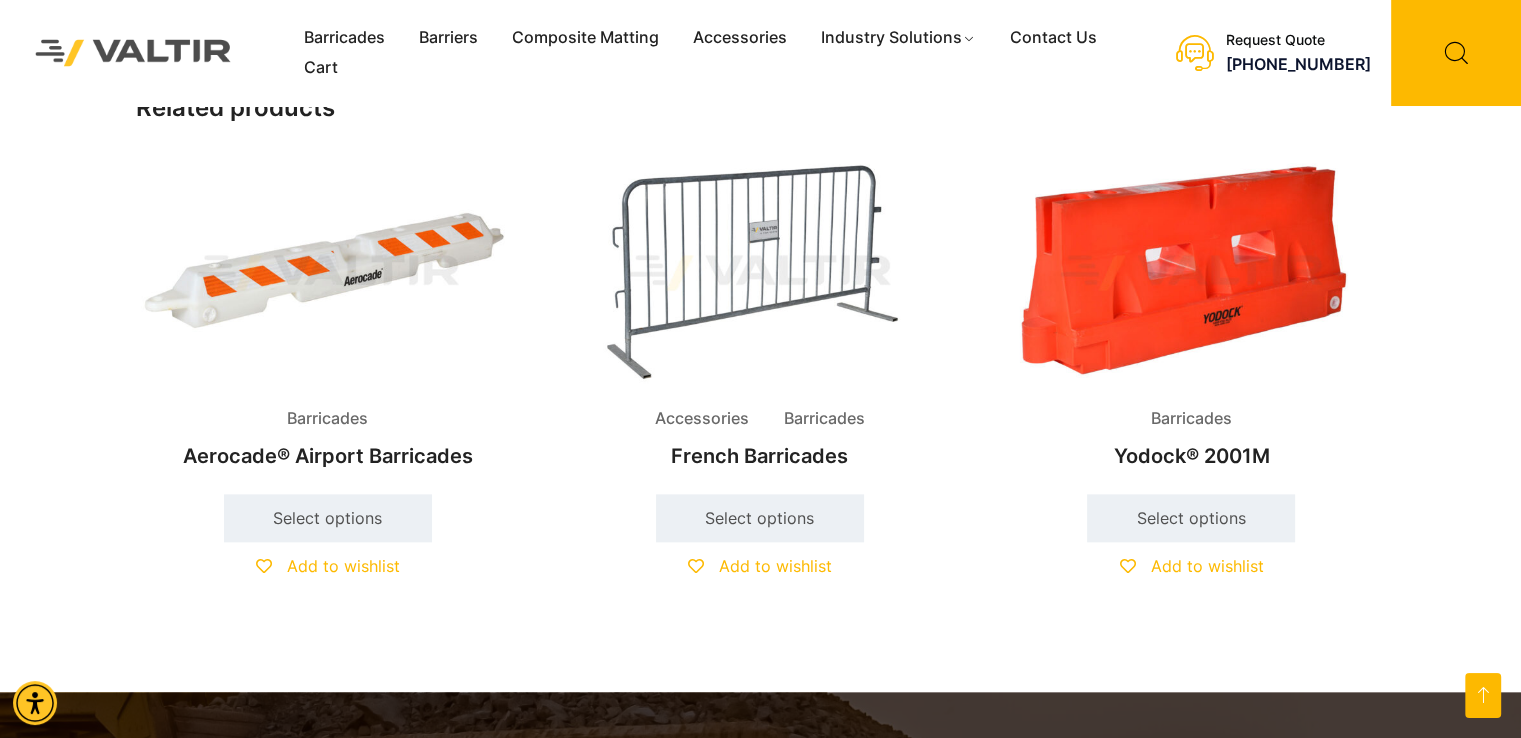 click at bounding box center [1191, 273] 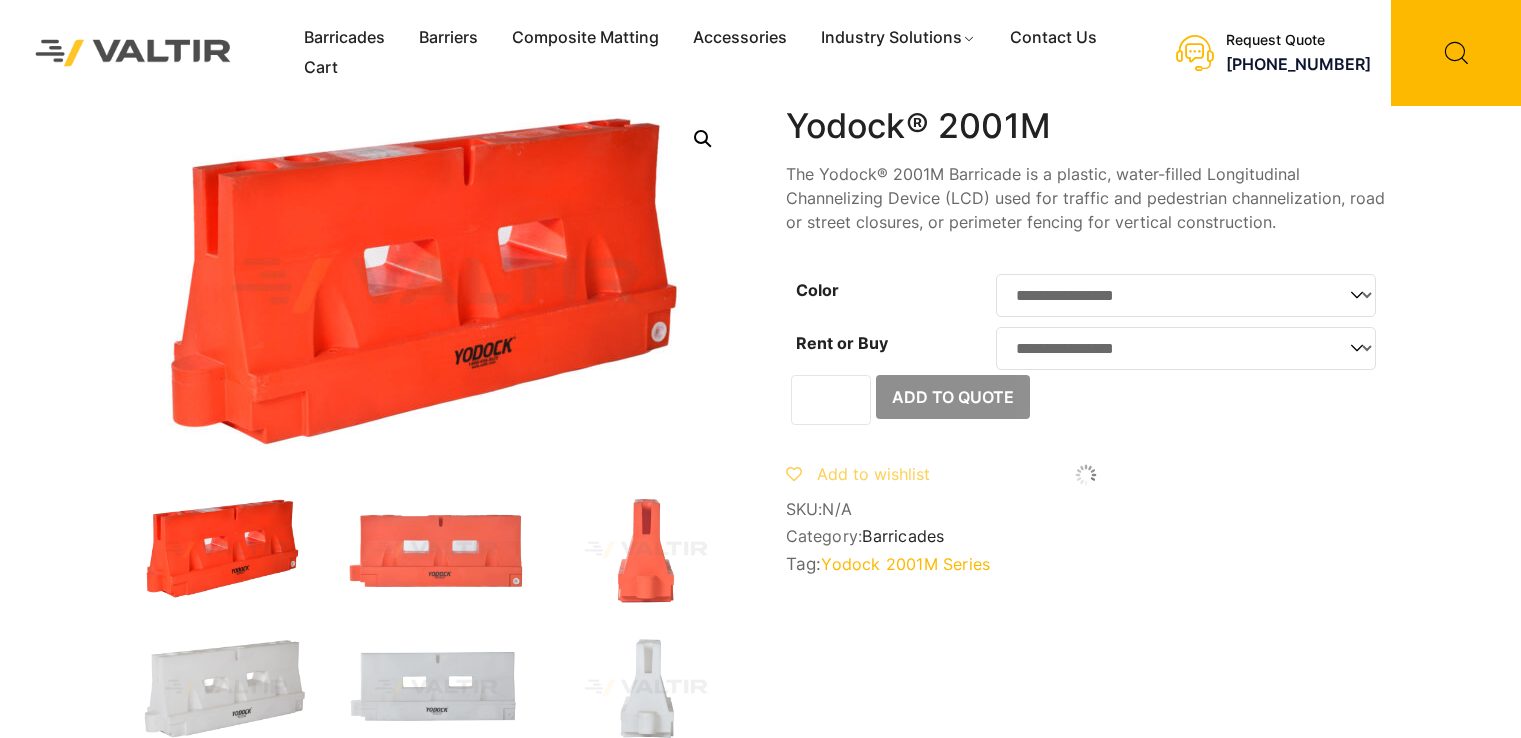 scroll, scrollTop: 0, scrollLeft: 0, axis: both 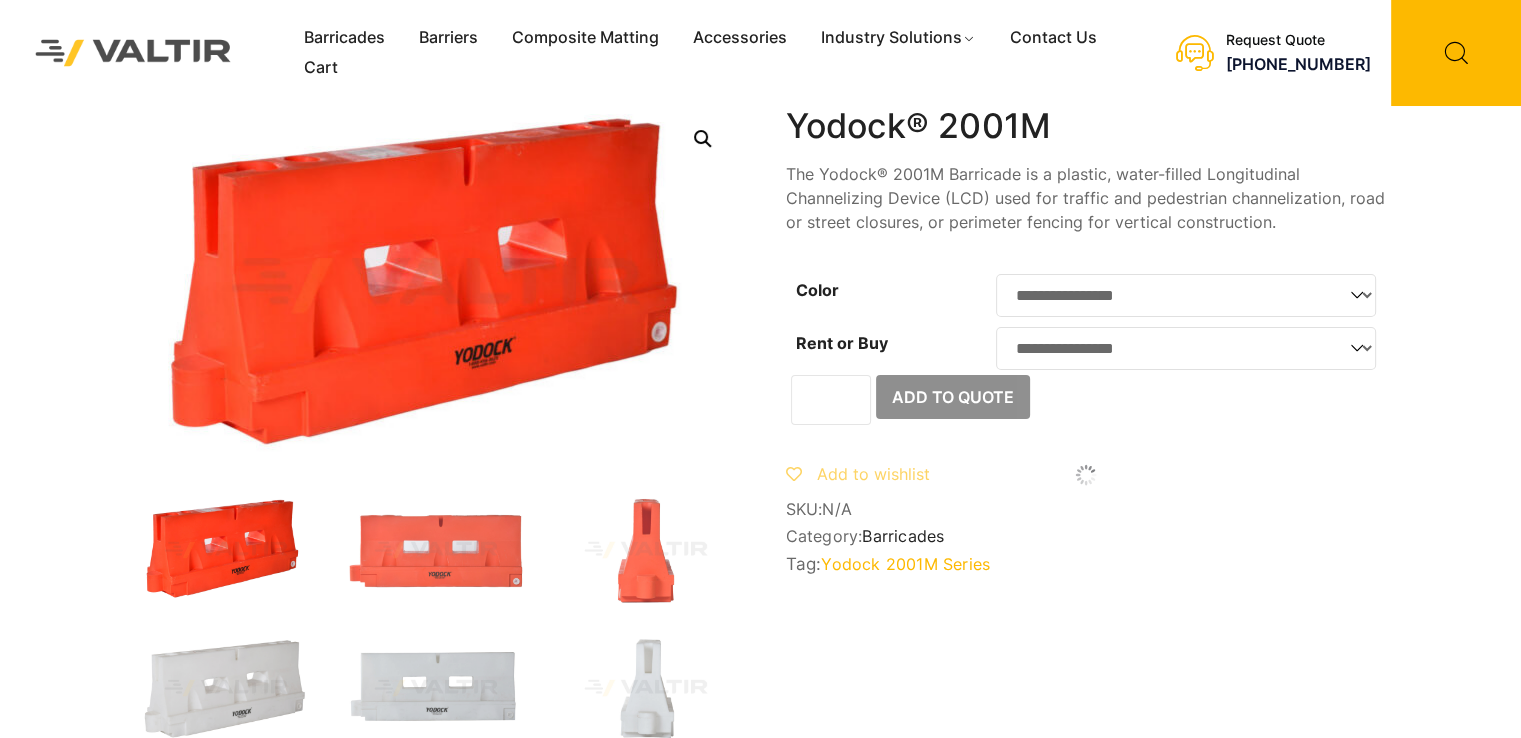 click on "**********" 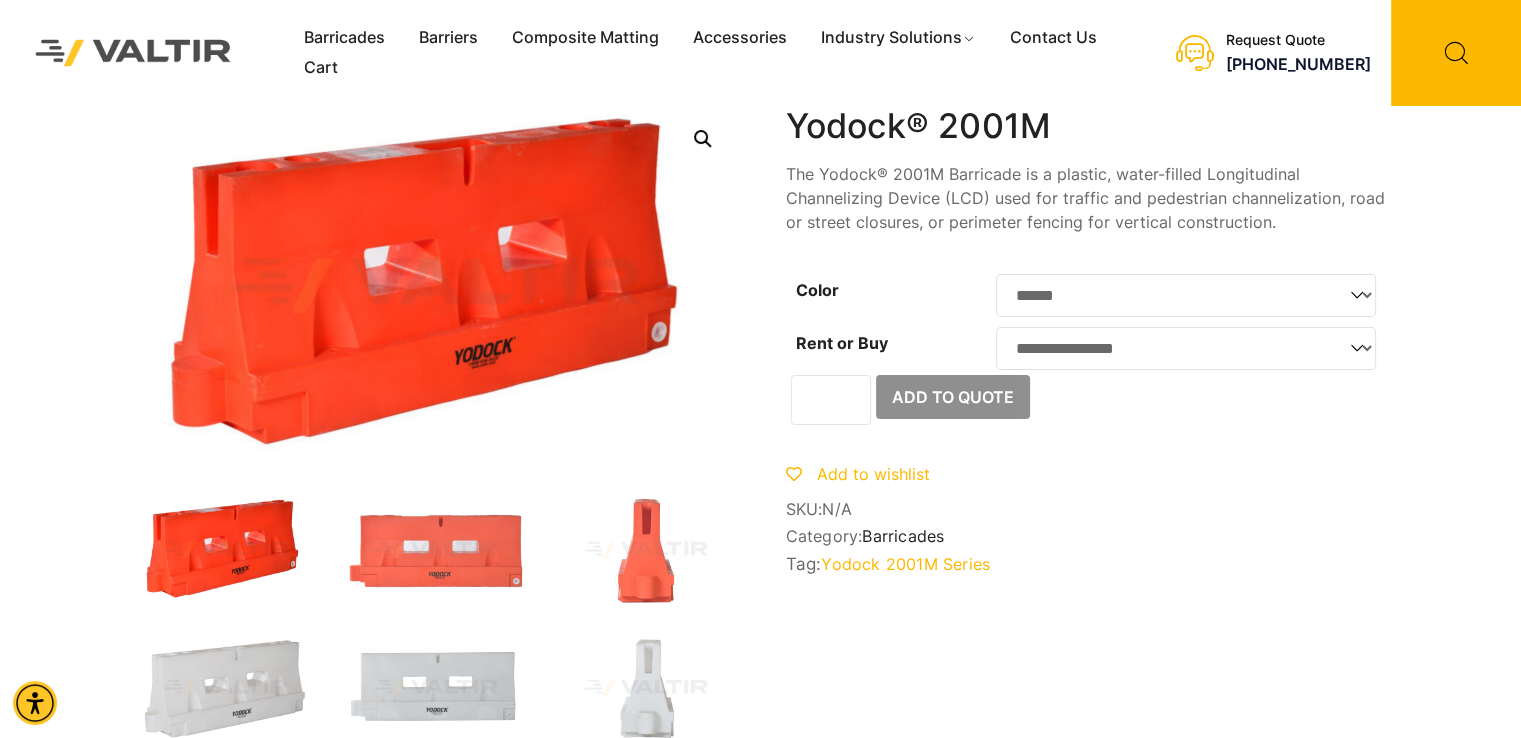 click on "**********" 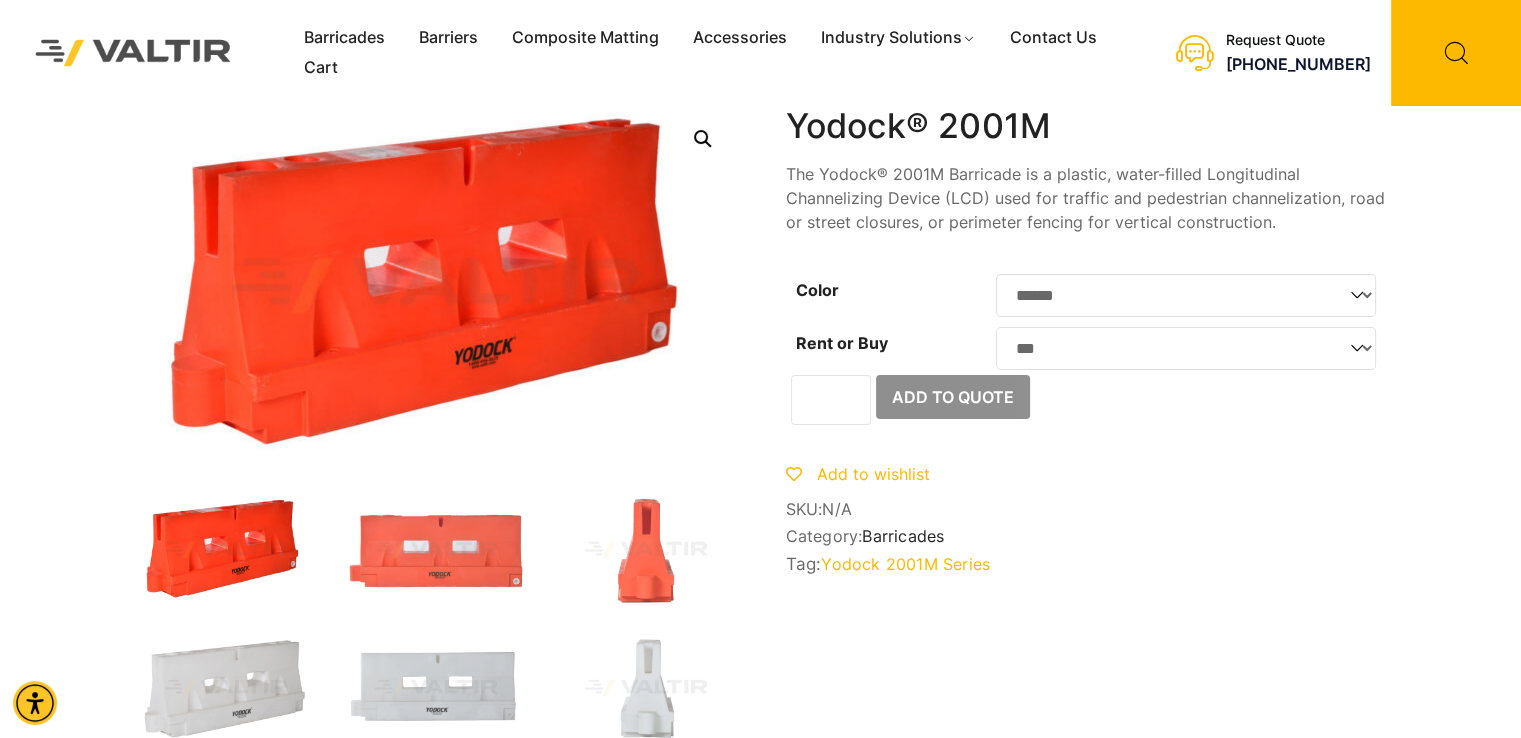 click on "**********" 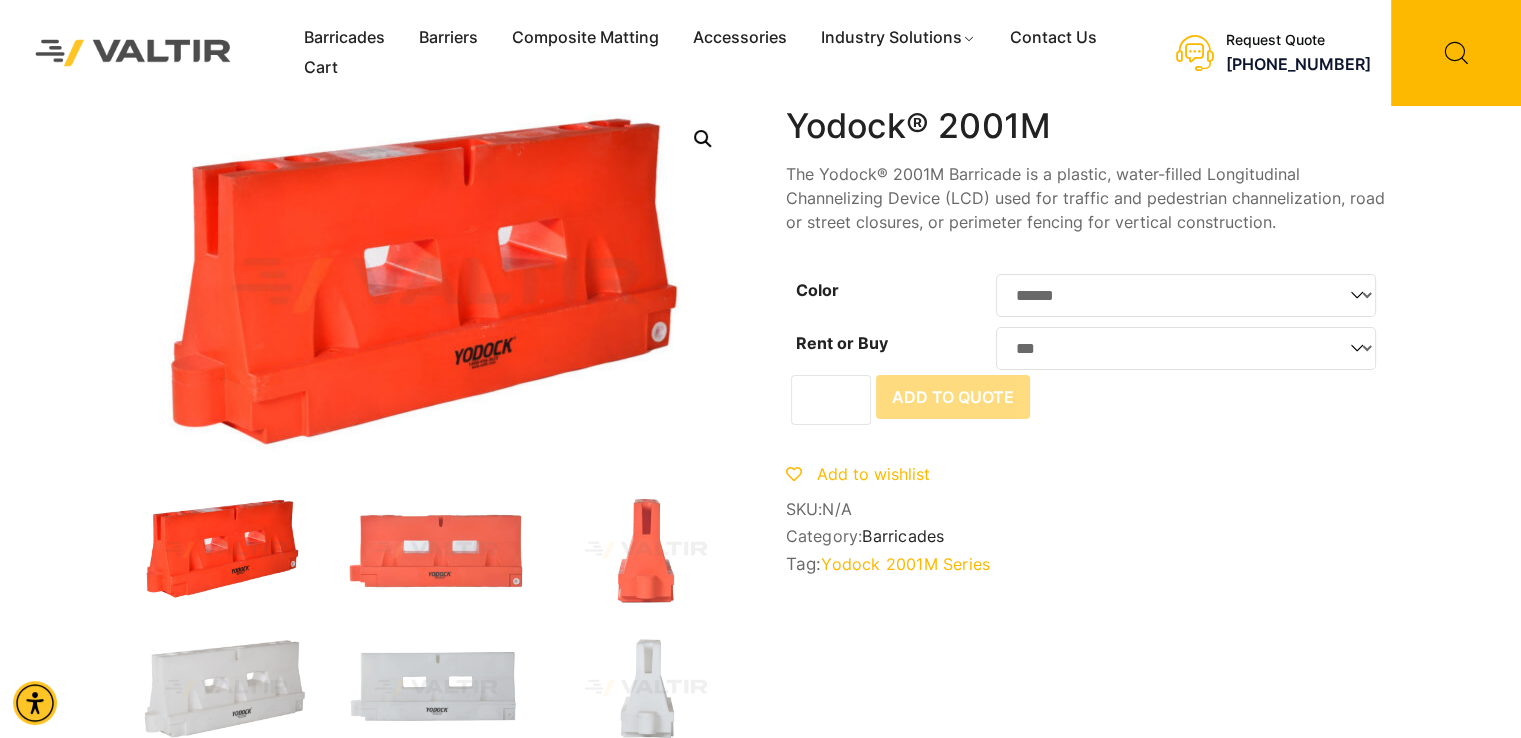 select on "******" 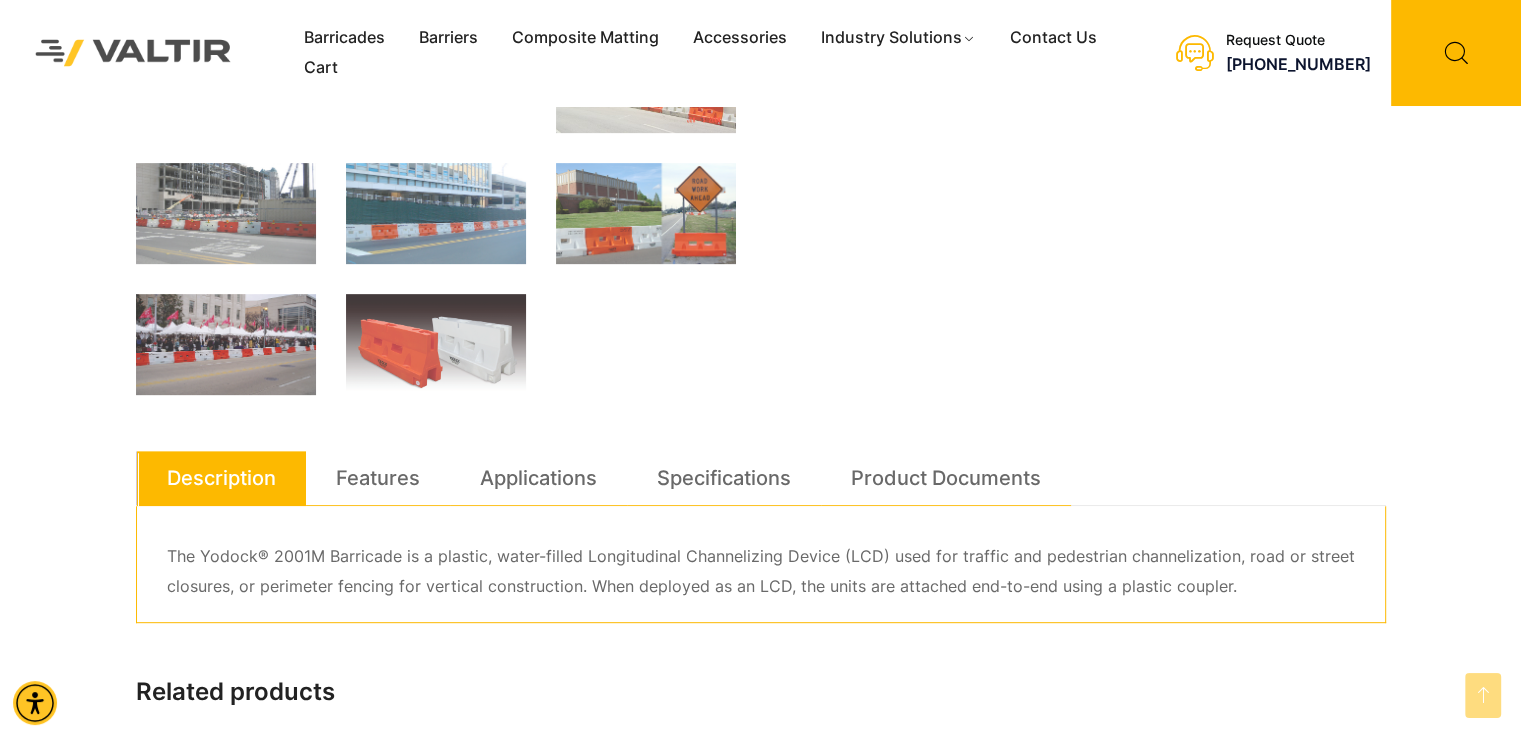 scroll, scrollTop: 788, scrollLeft: 0, axis: vertical 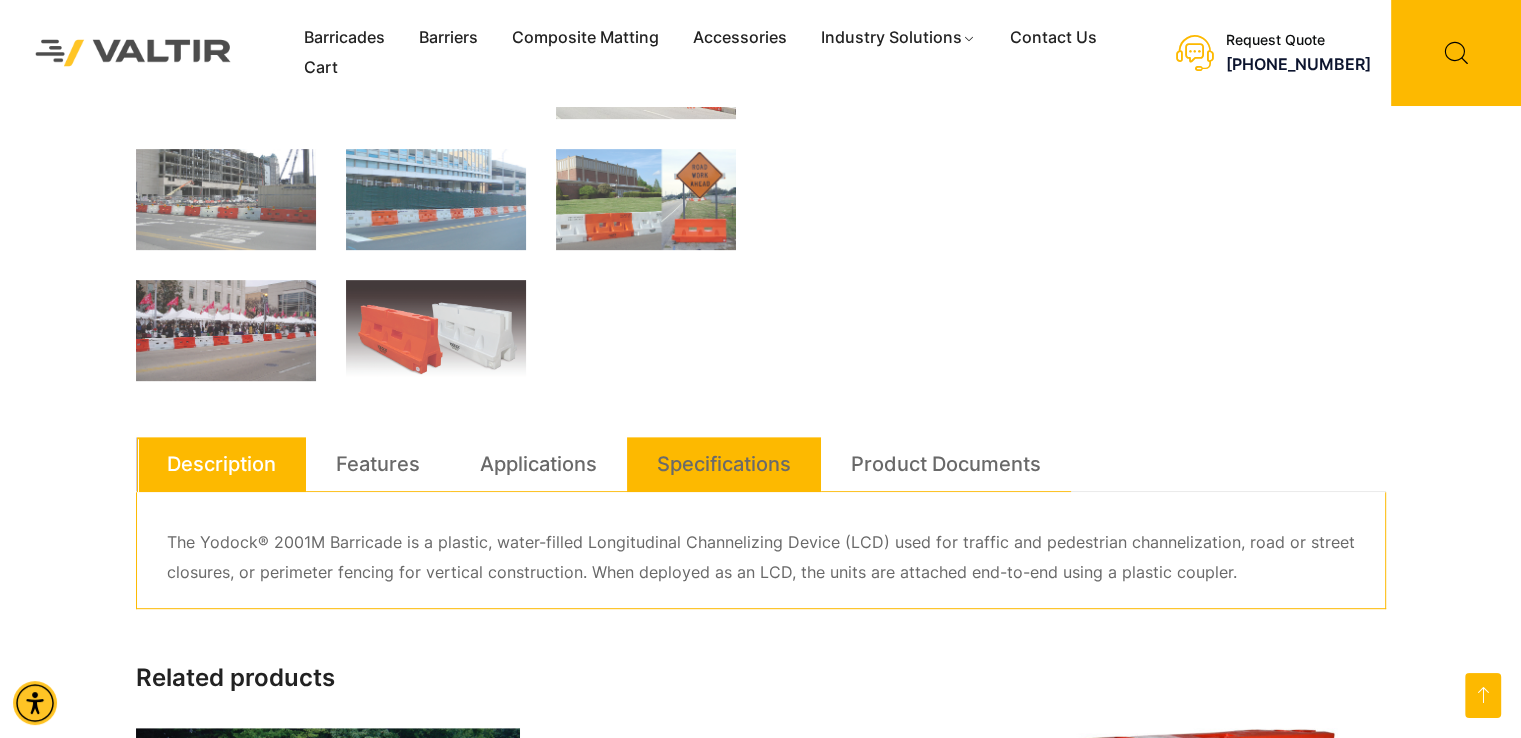 click on "Specifications" at bounding box center (724, 464) 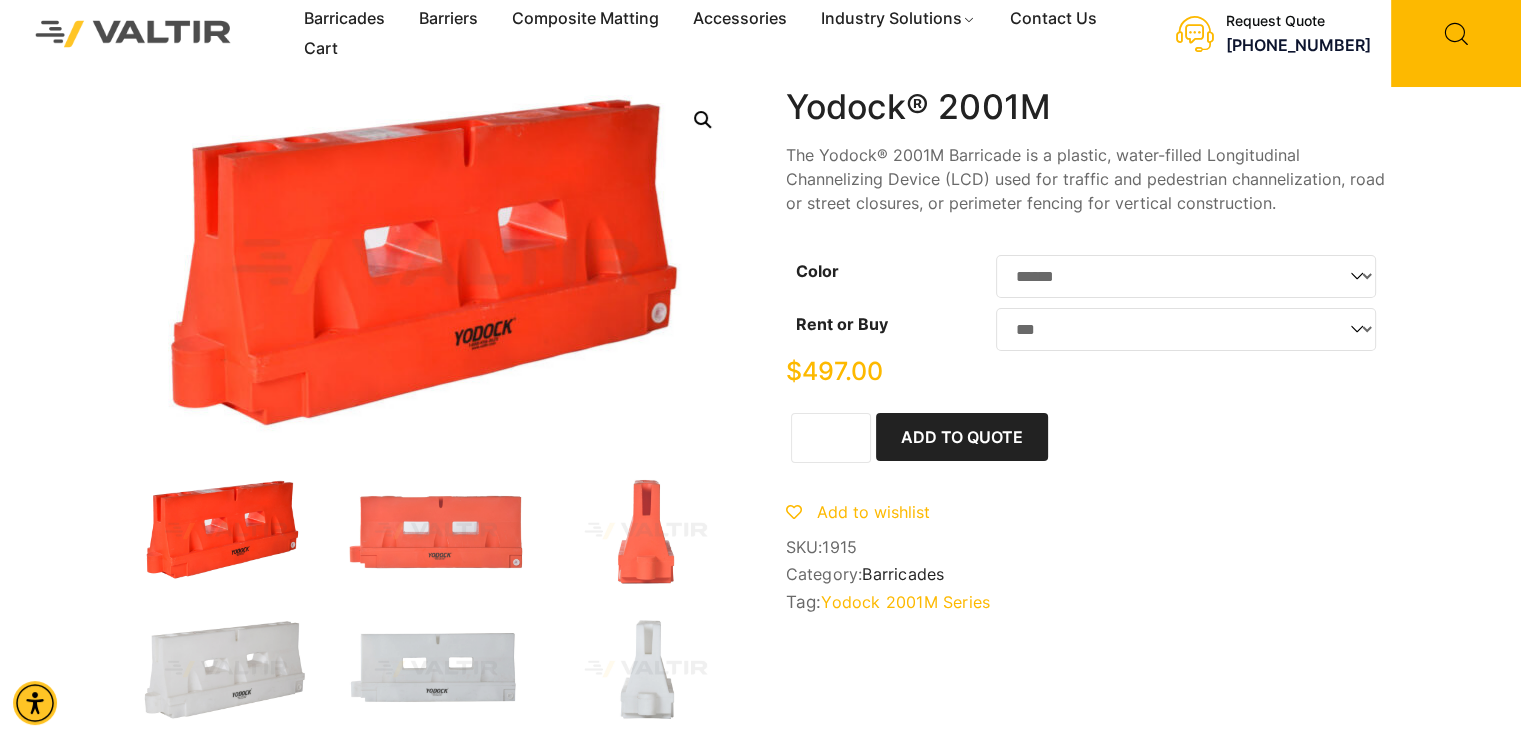 scroll, scrollTop: 0, scrollLeft: 0, axis: both 